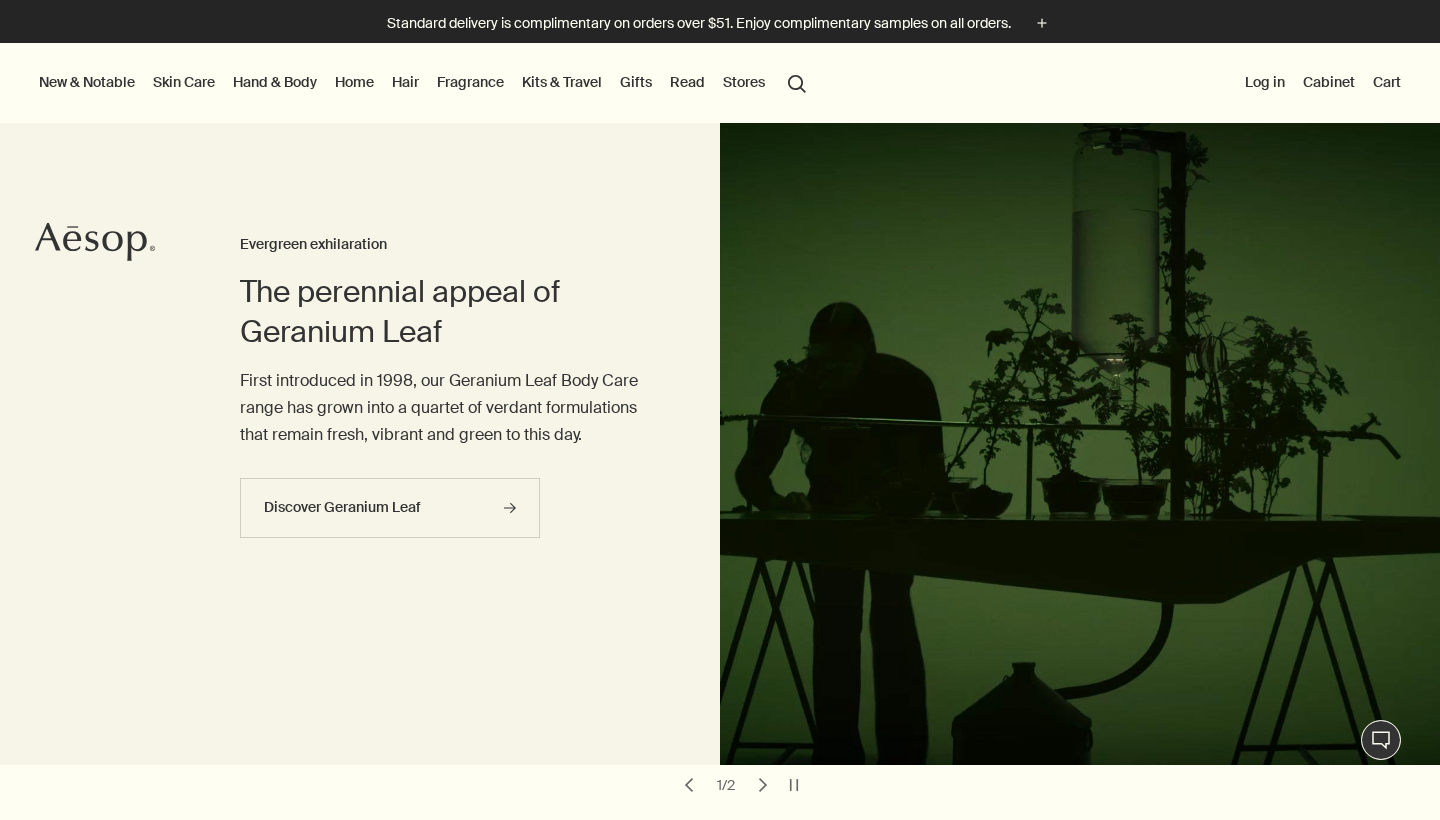 scroll, scrollTop: 0, scrollLeft: 0, axis: both 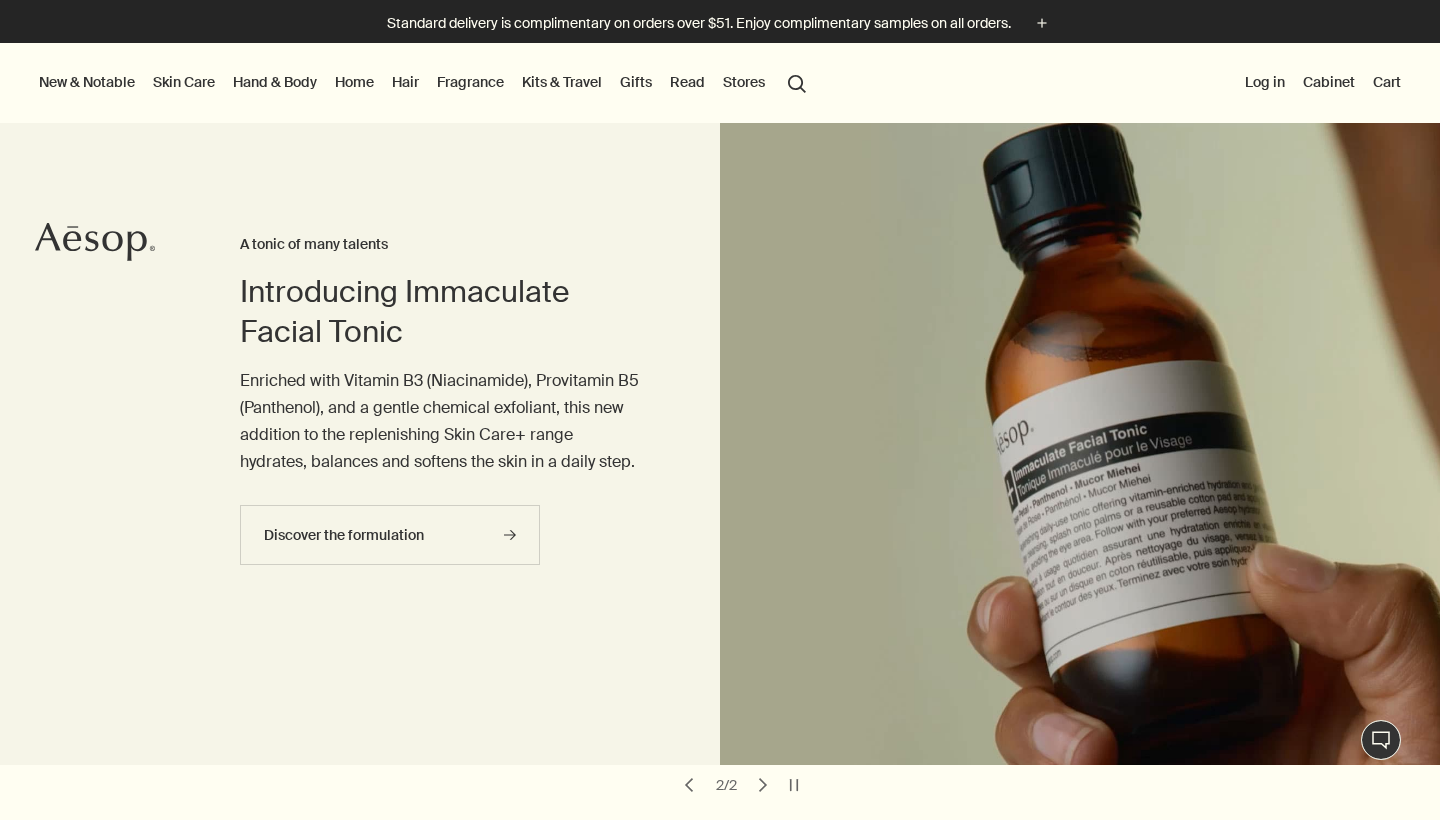 click on "Hand & Body" at bounding box center [275, 82] 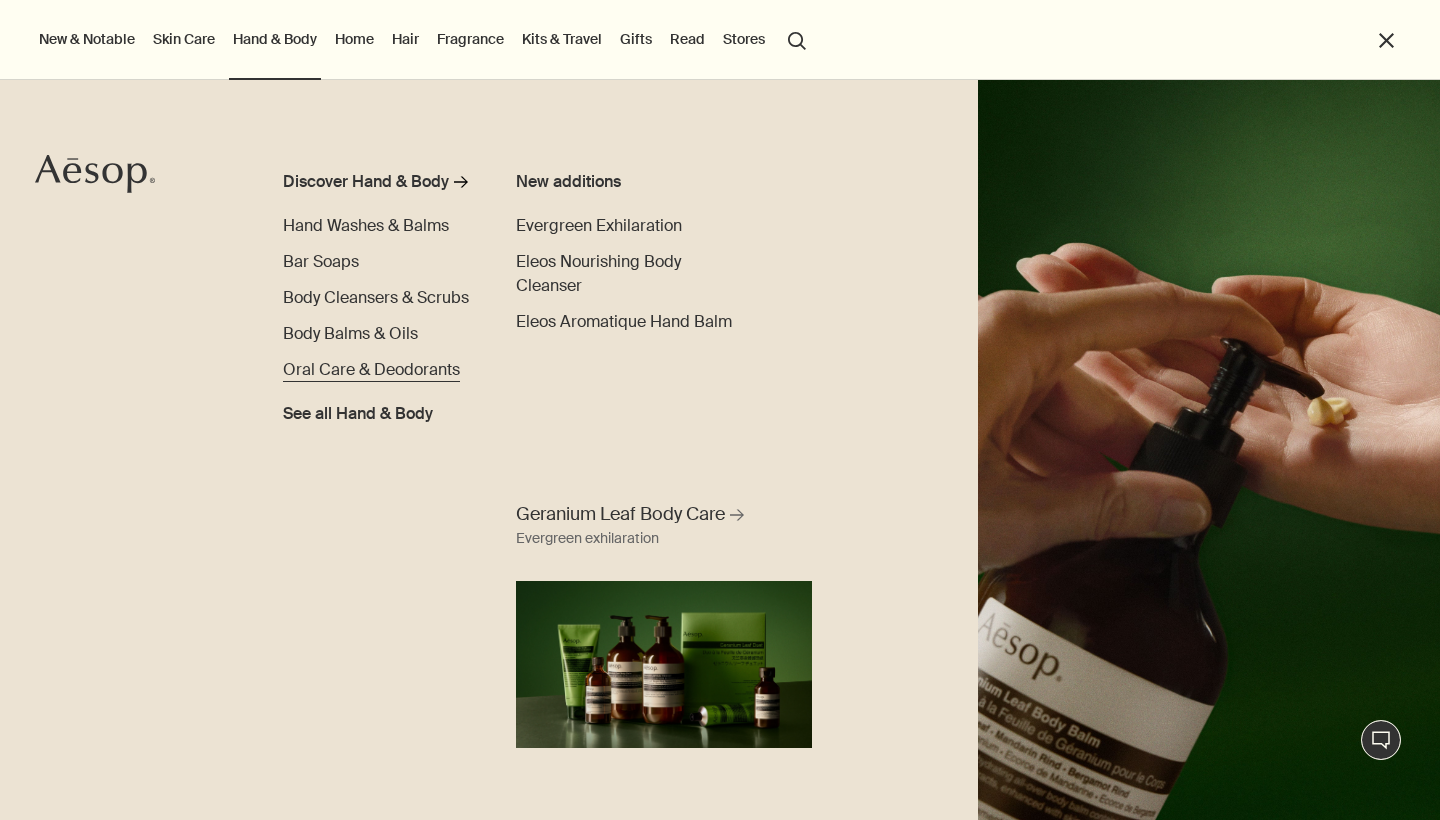 click on "Oral Care & Deodorants" at bounding box center (371, 369) 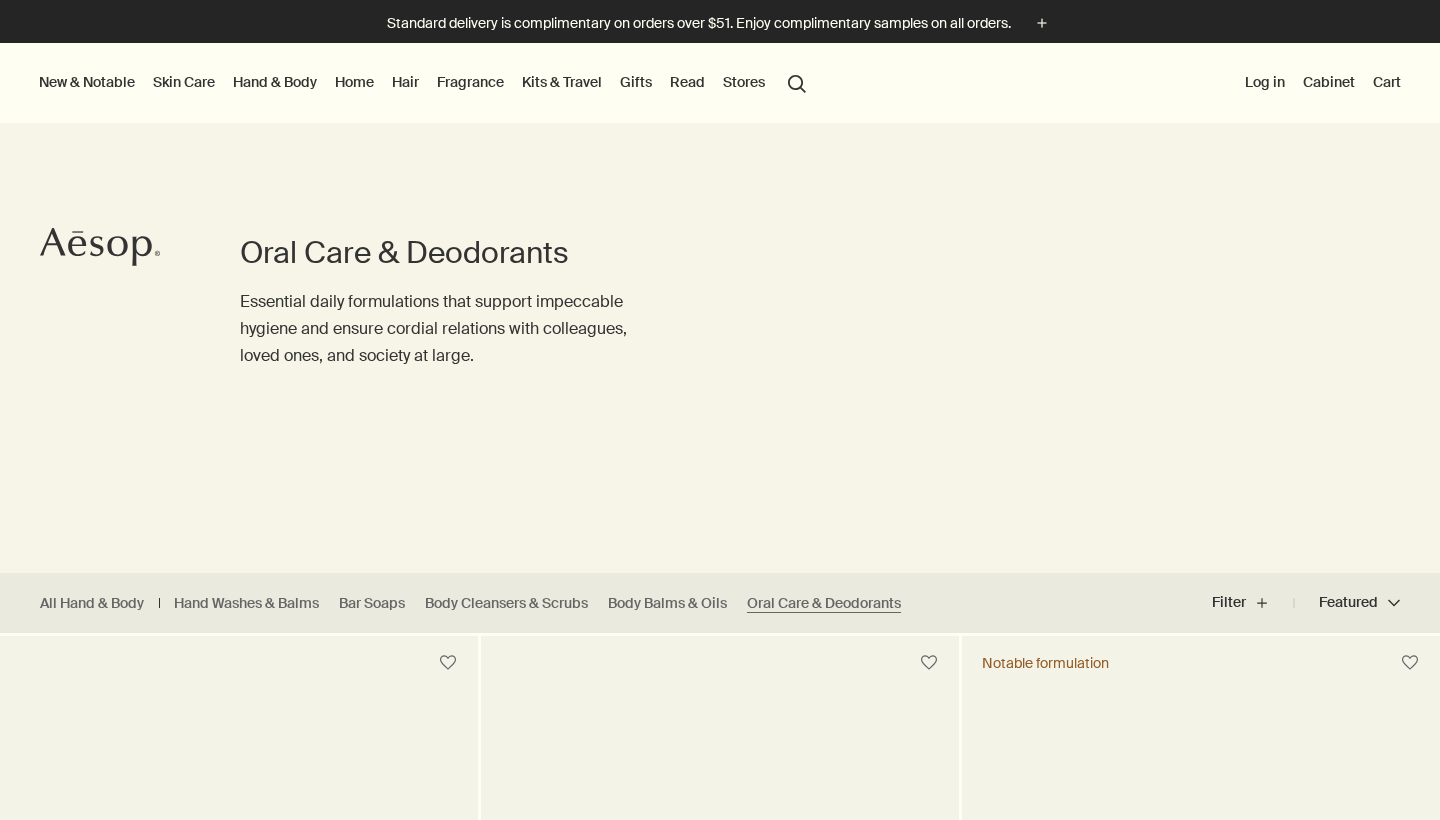 scroll, scrollTop: 0, scrollLeft: 0, axis: both 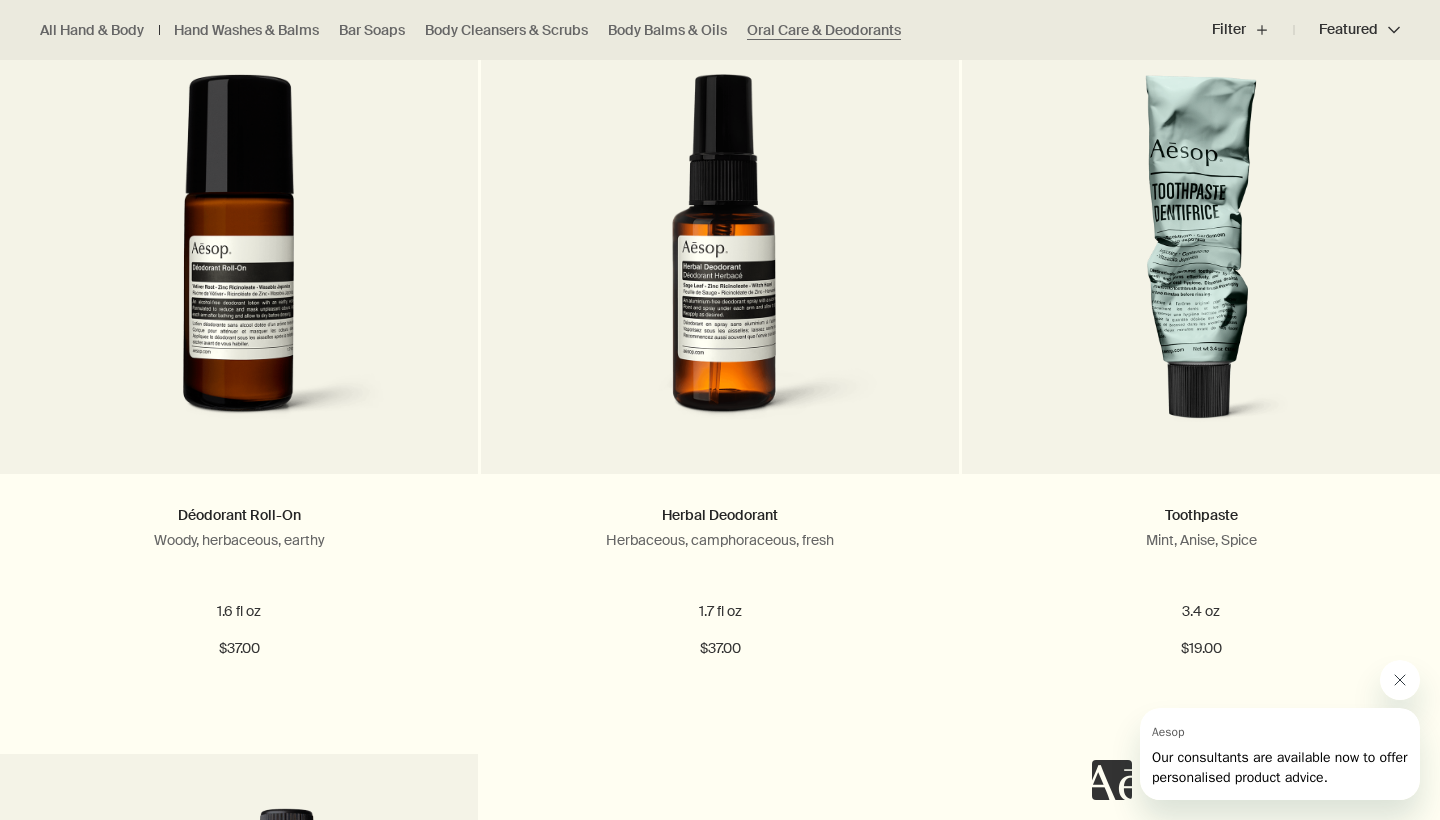 click at bounding box center [1400, 680] 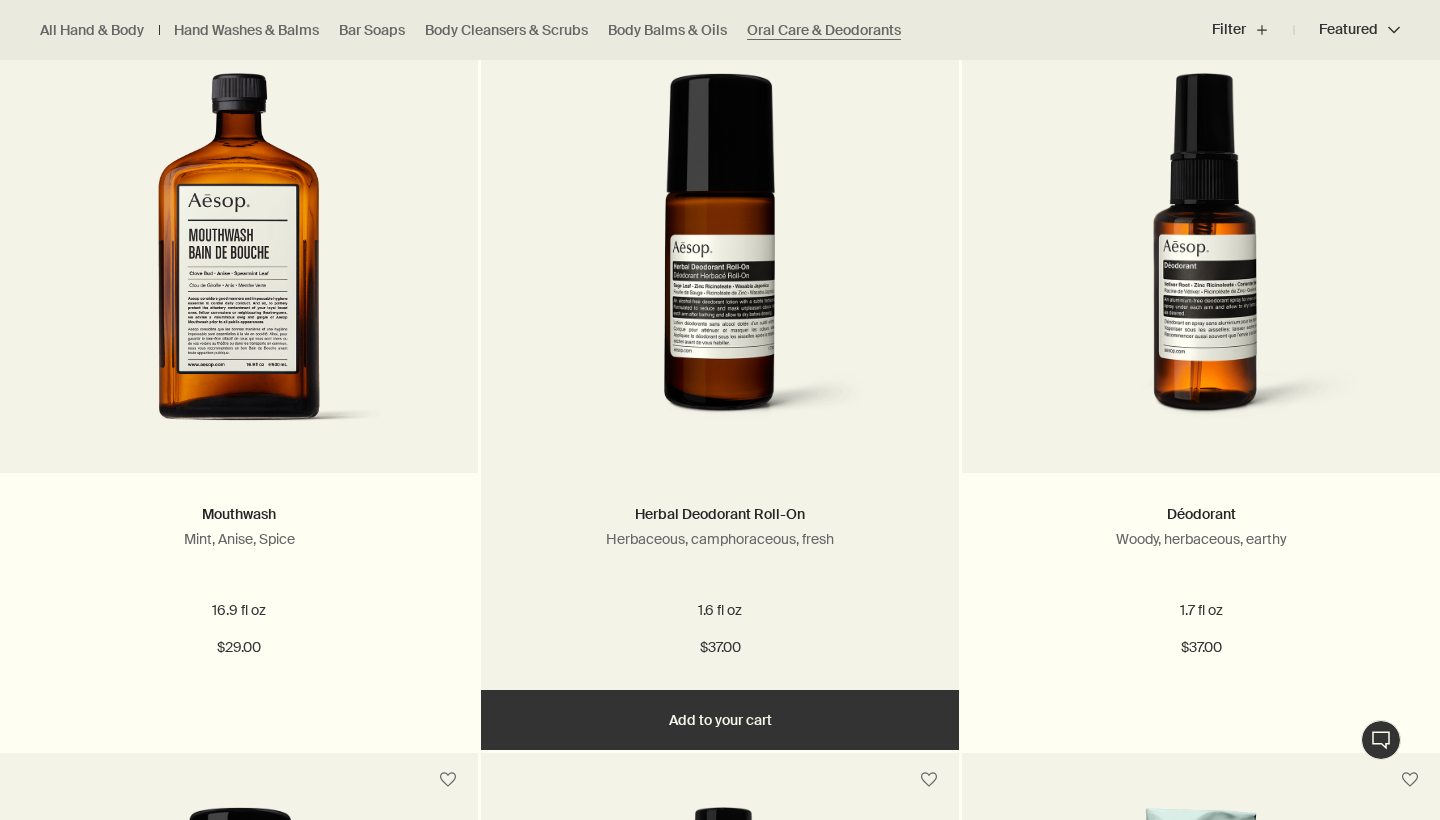 scroll, scrollTop: 633, scrollLeft: 0, axis: vertical 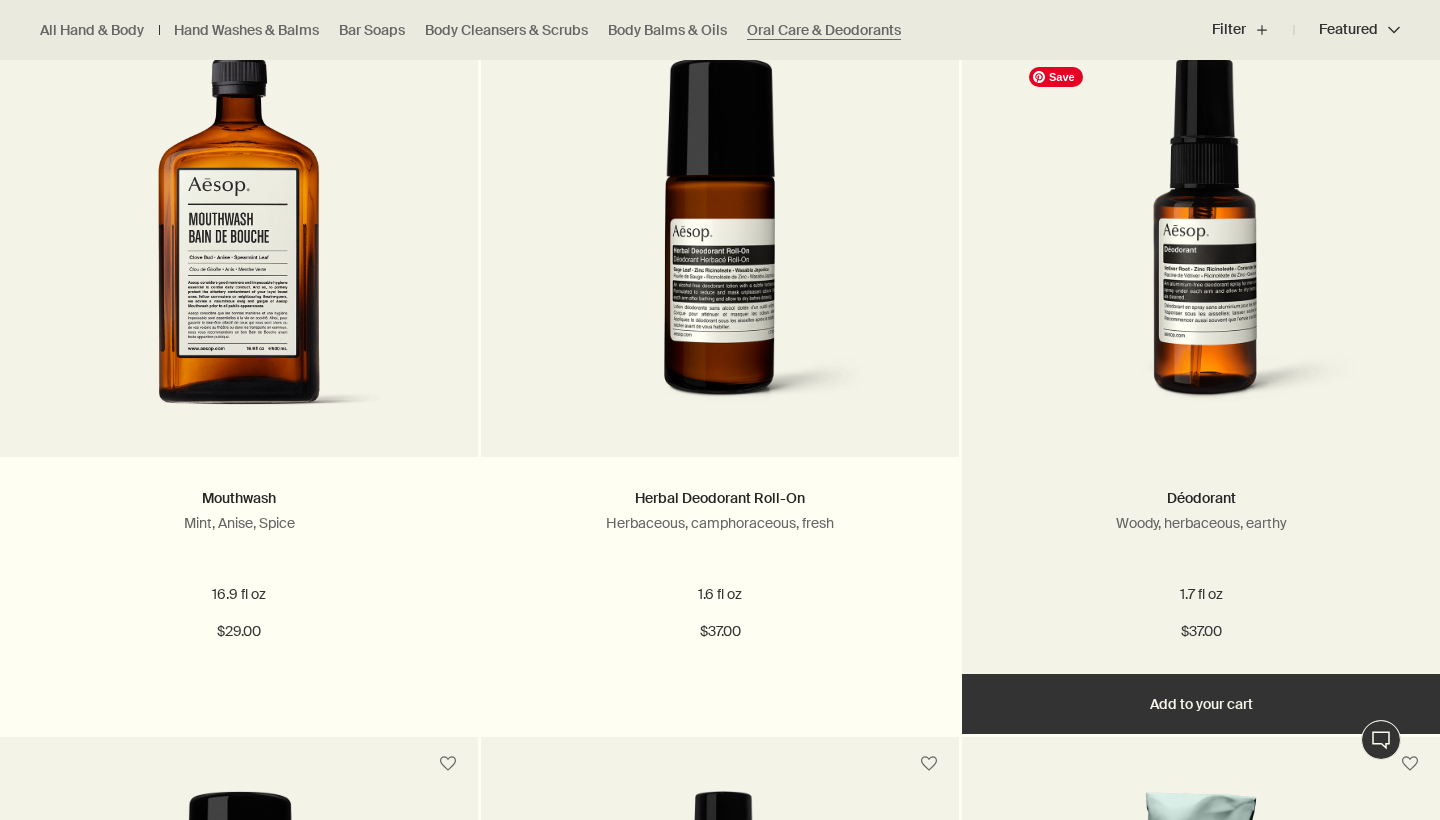 click at bounding box center [1201, 242] 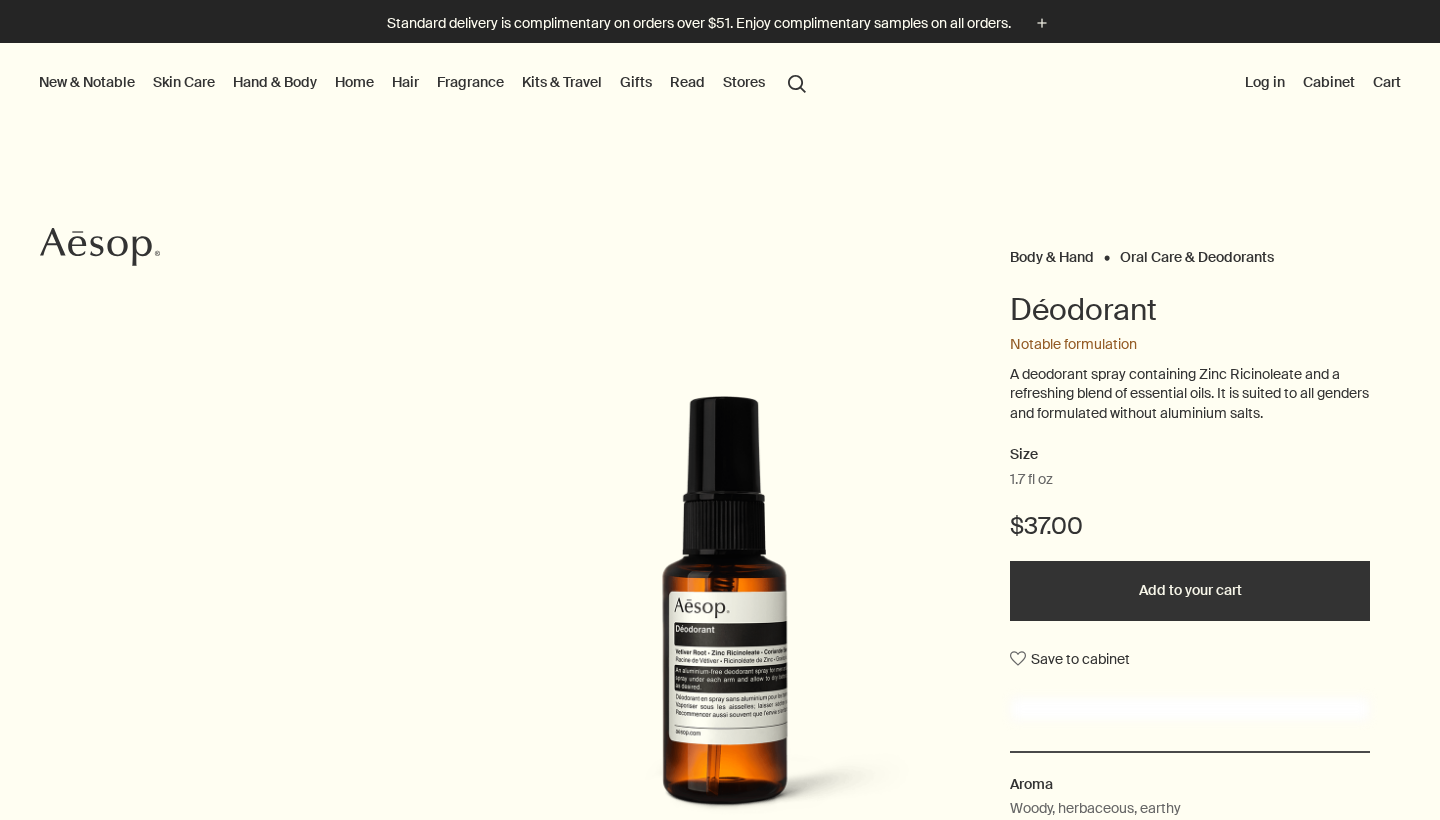 scroll, scrollTop: 0, scrollLeft: 0, axis: both 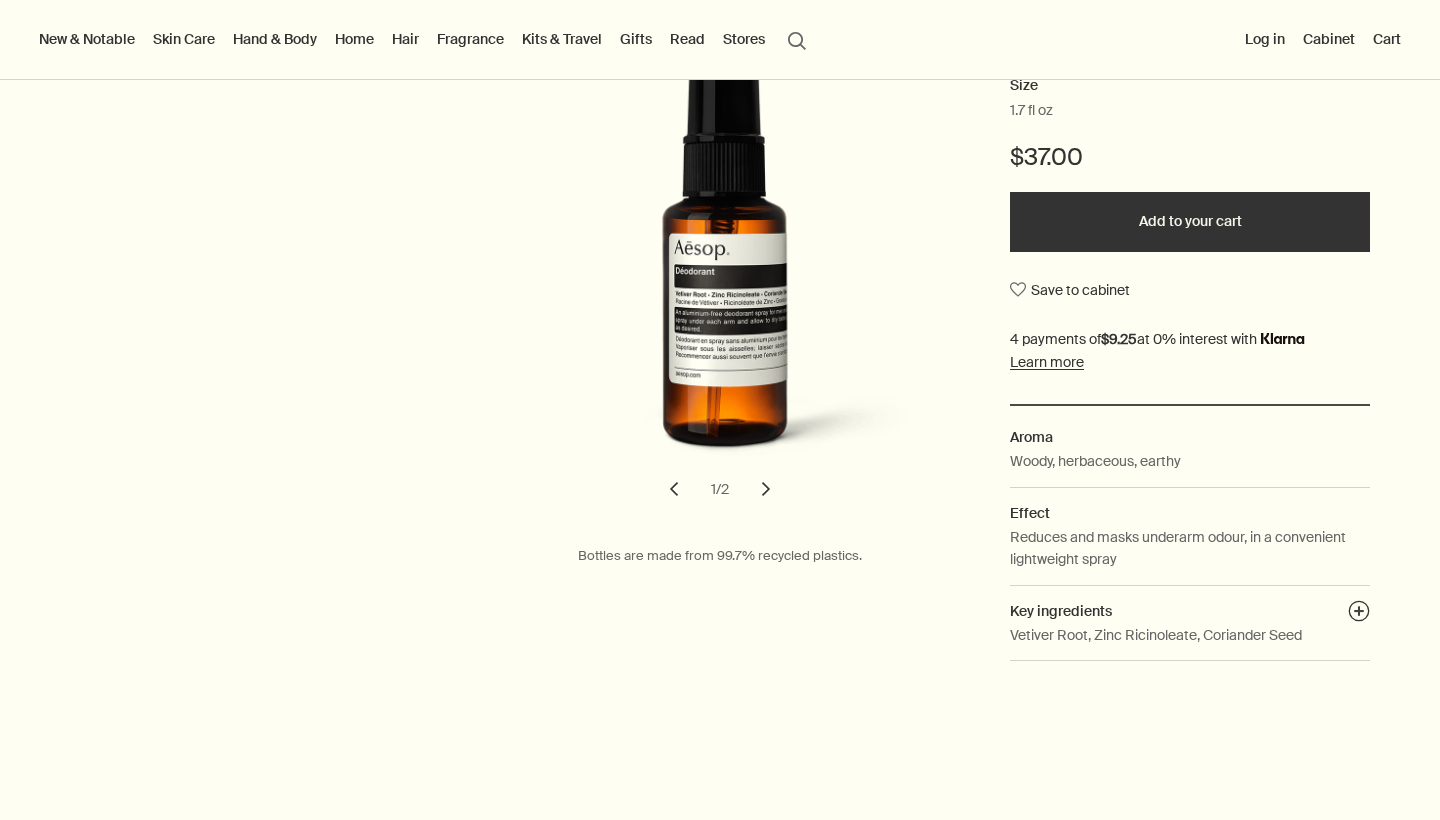 click on "chevron" at bounding box center (766, 489) 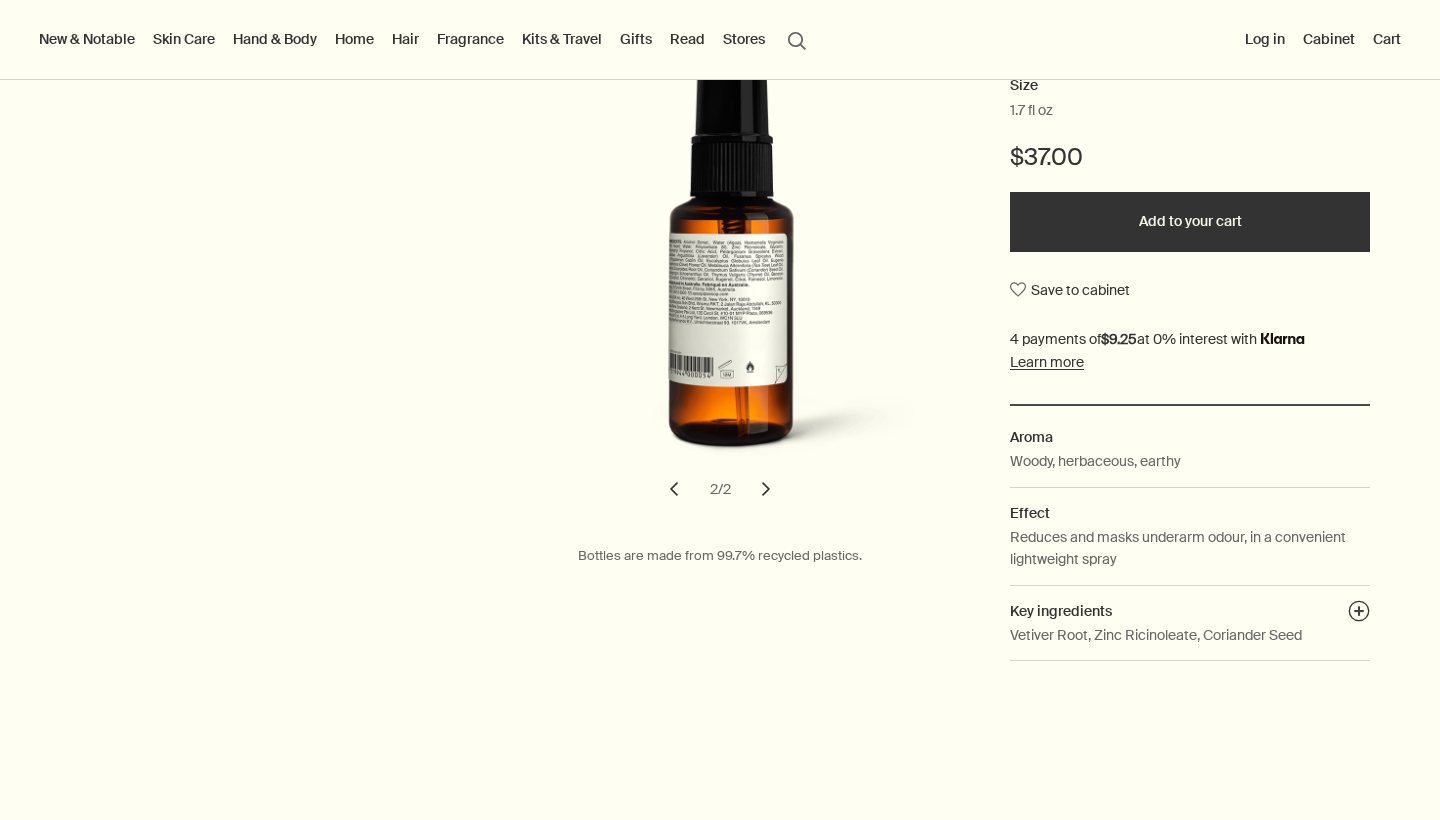 click on "chevron" at bounding box center [766, 489] 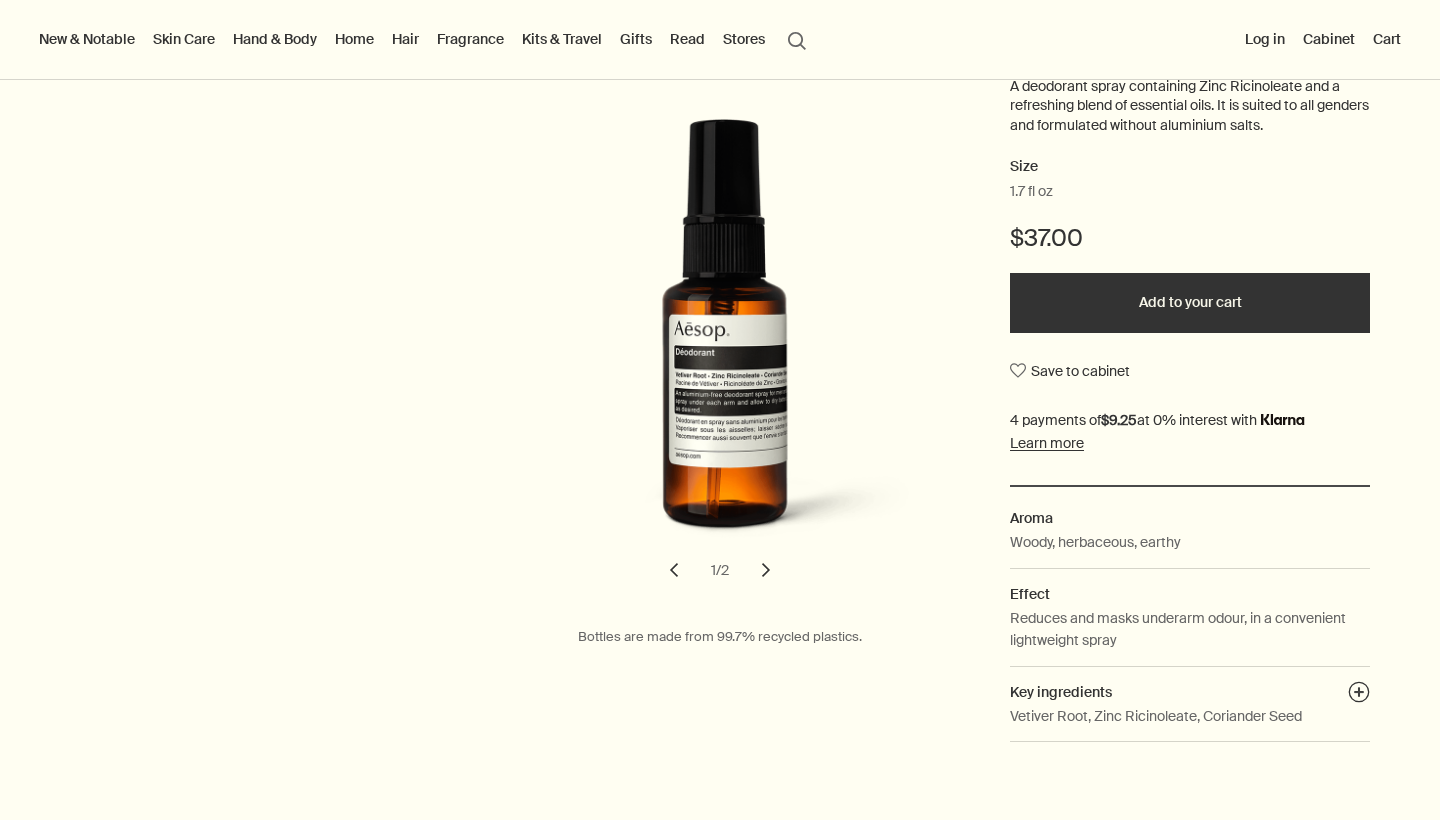 scroll, scrollTop: 249, scrollLeft: 0, axis: vertical 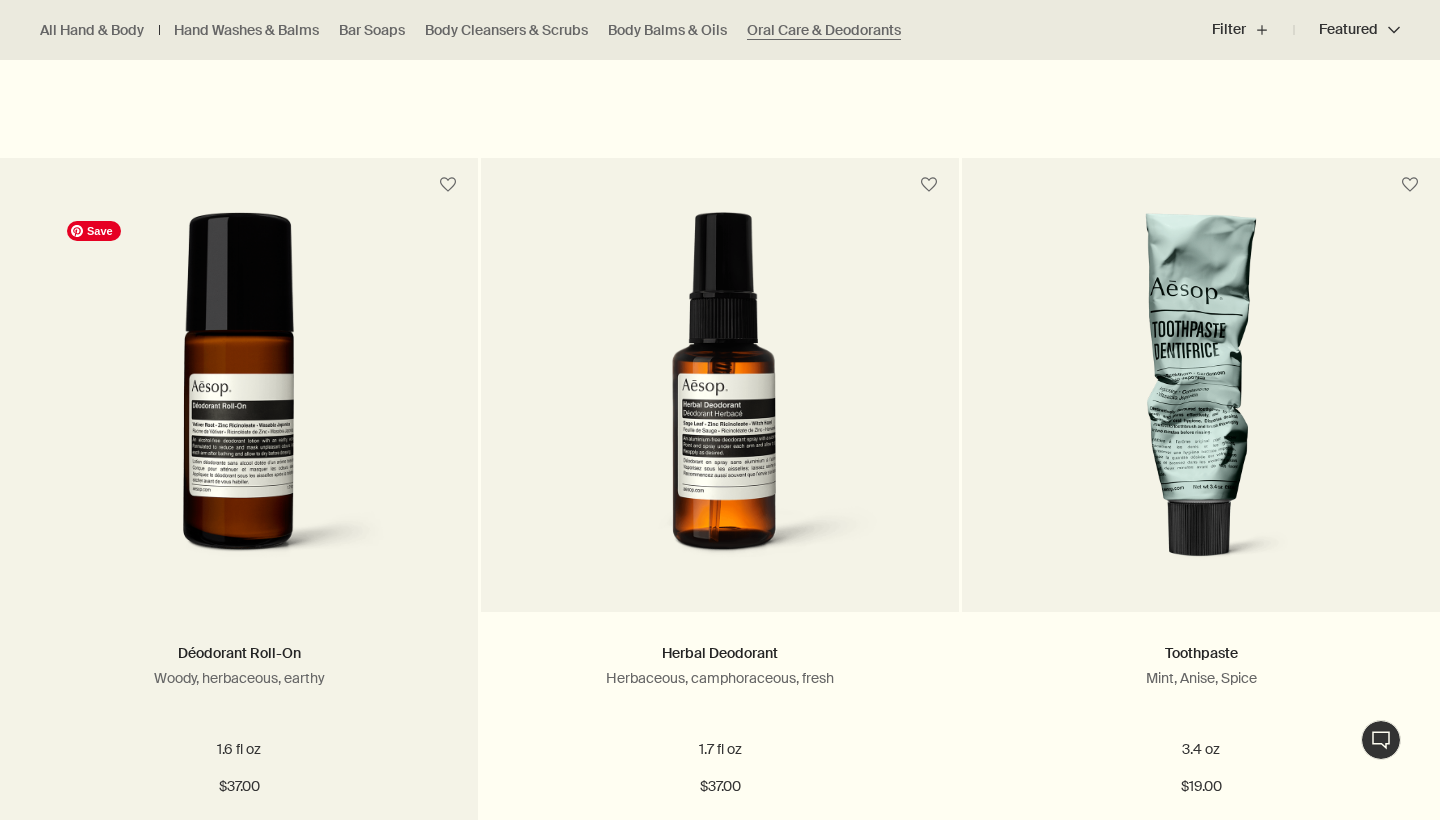 click at bounding box center (239, 397) 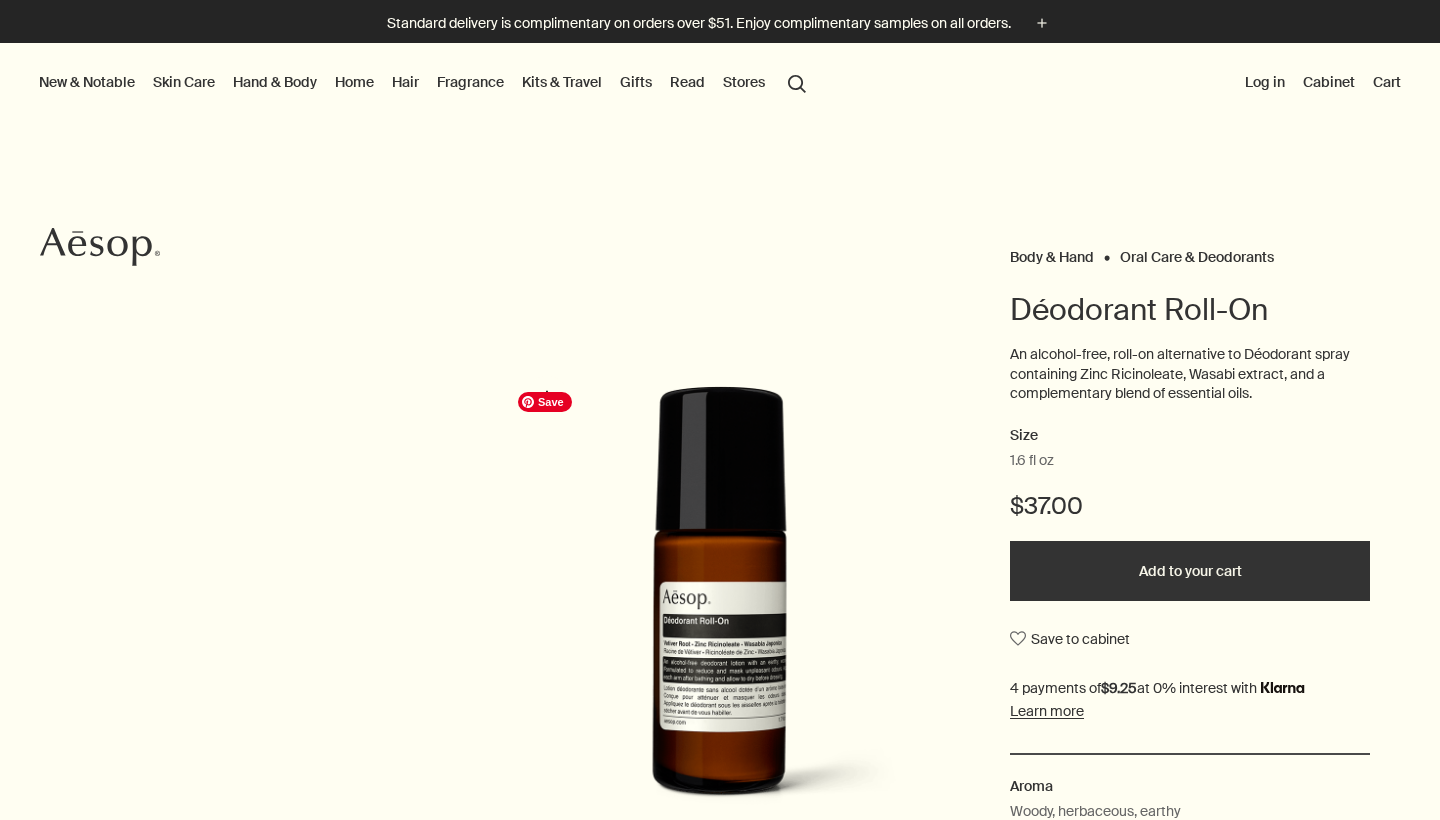 scroll, scrollTop: 0, scrollLeft: 0, axis: both 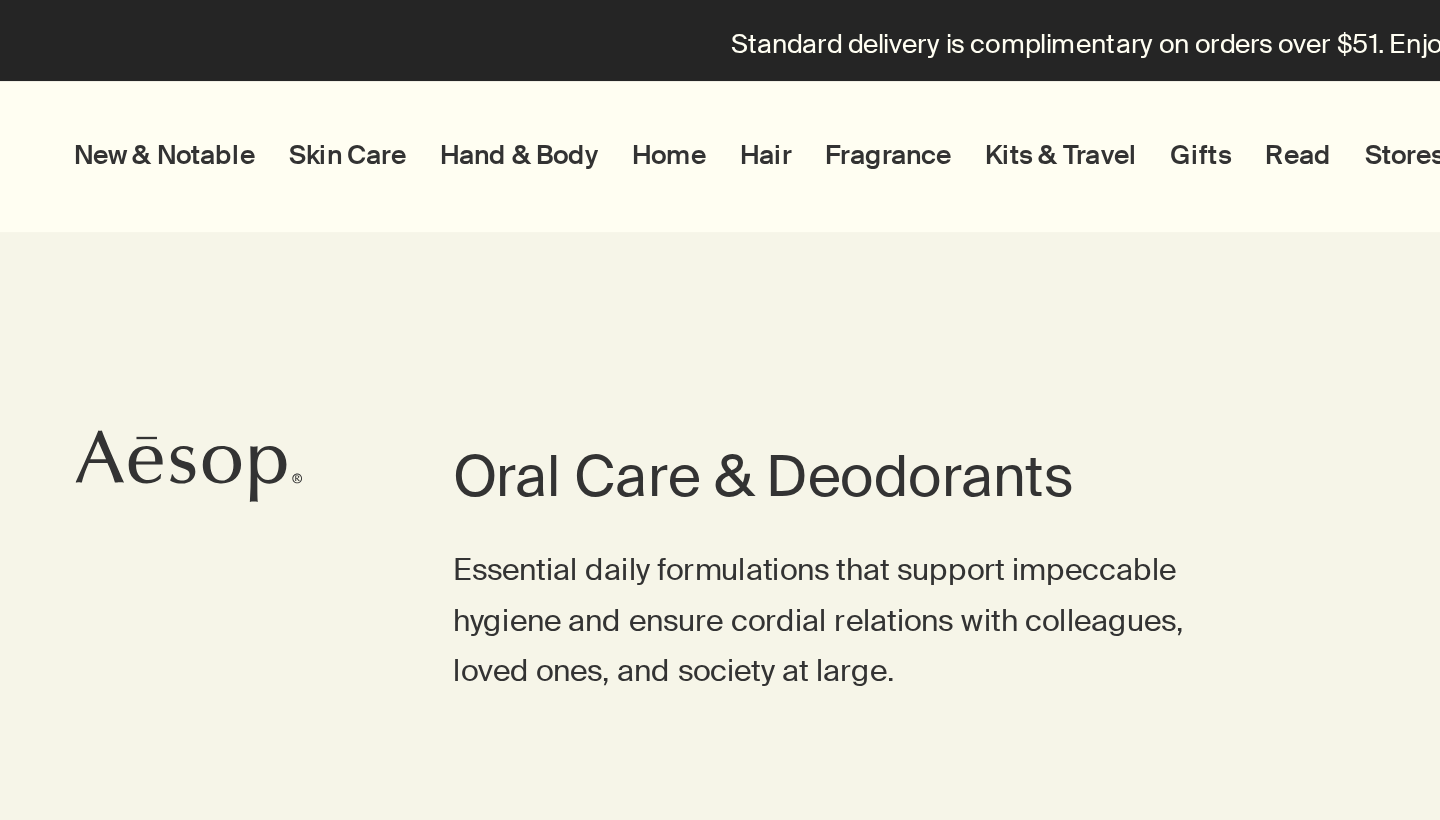 click on "Hand & Body" at bounding box center (275, 82) 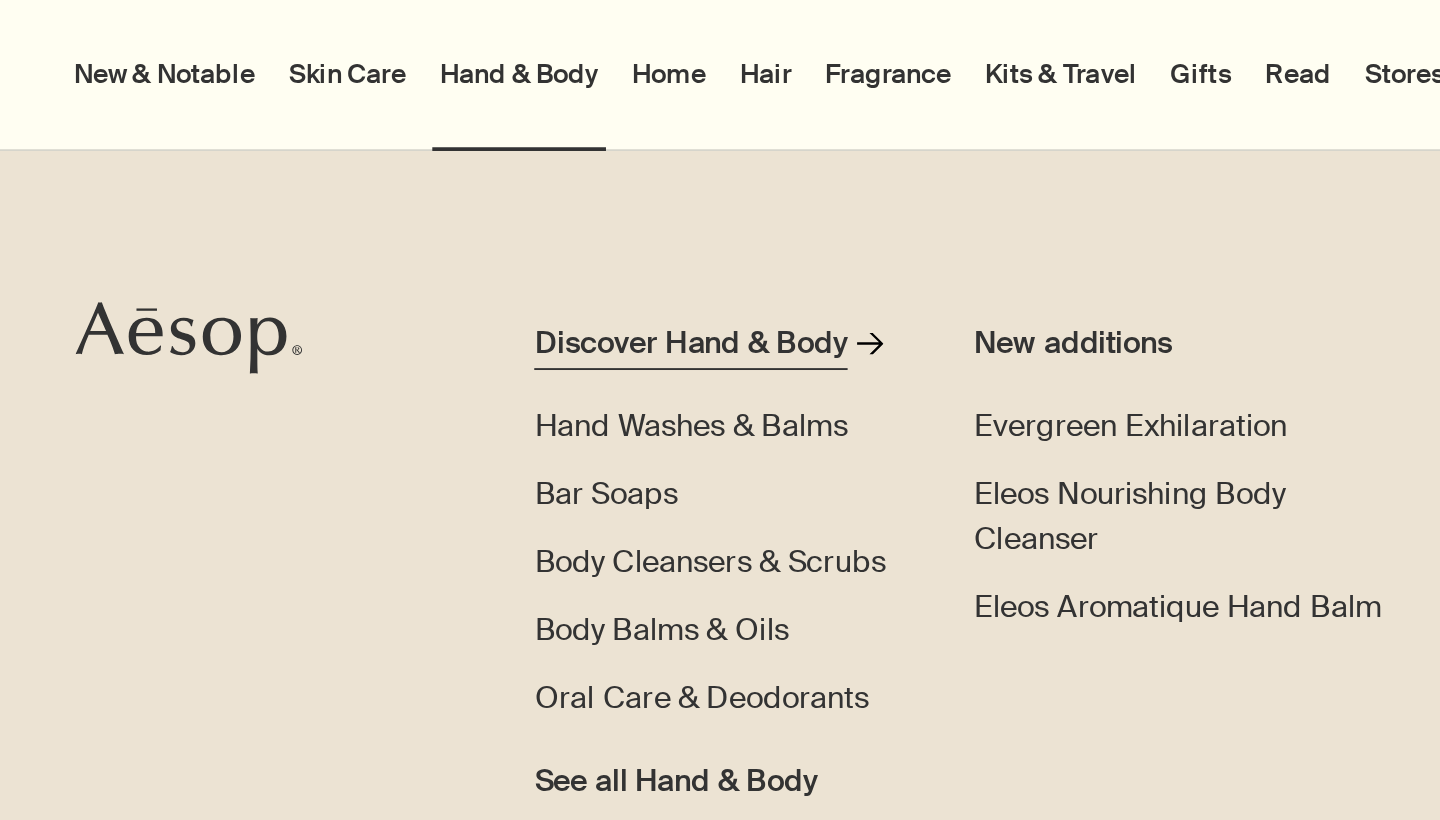 click on "Discover Hand & Body" at bounding box center (366, 182) 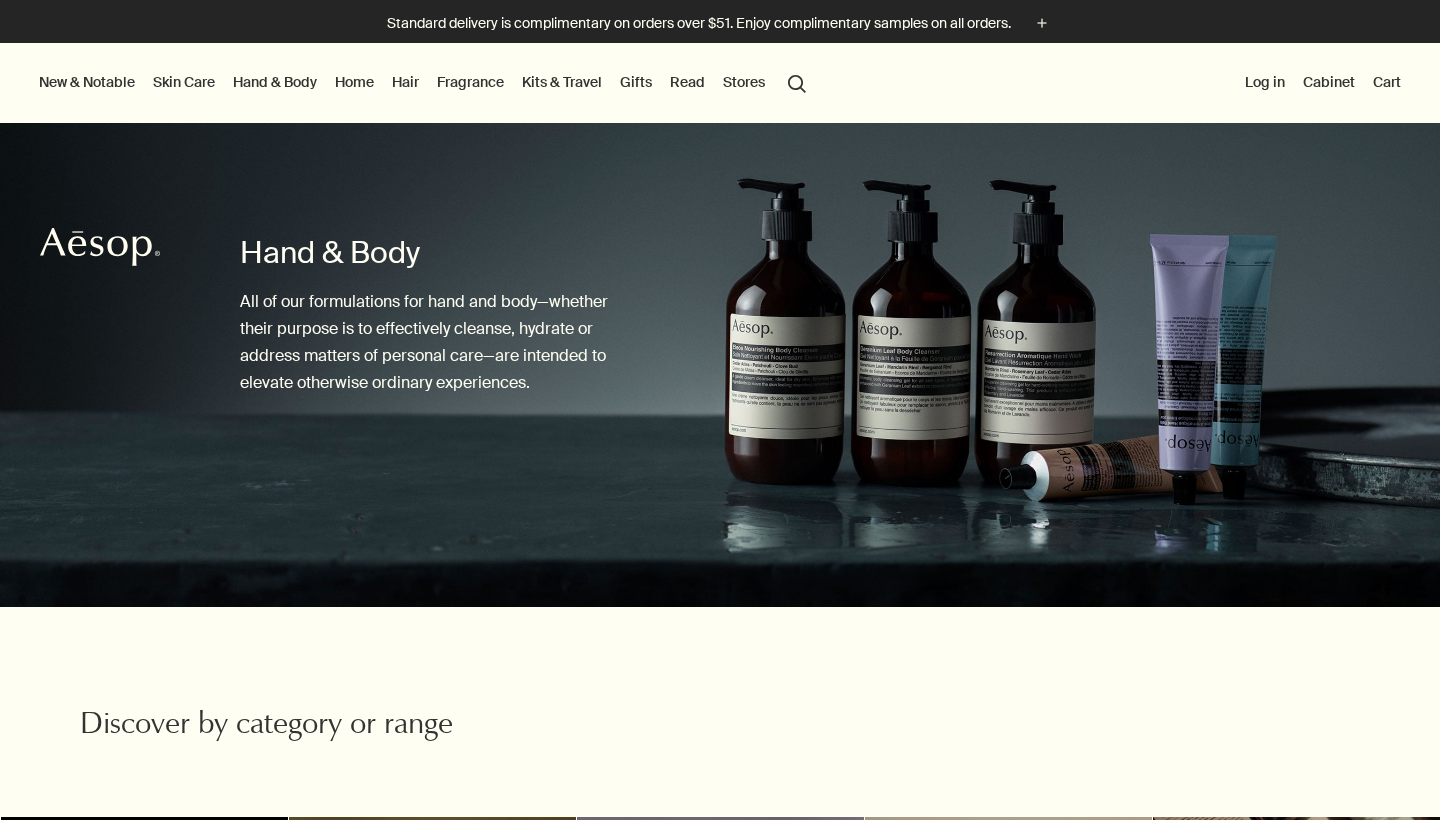 scroll, scrollTop: 0, scrollLeft: 0, axis: both 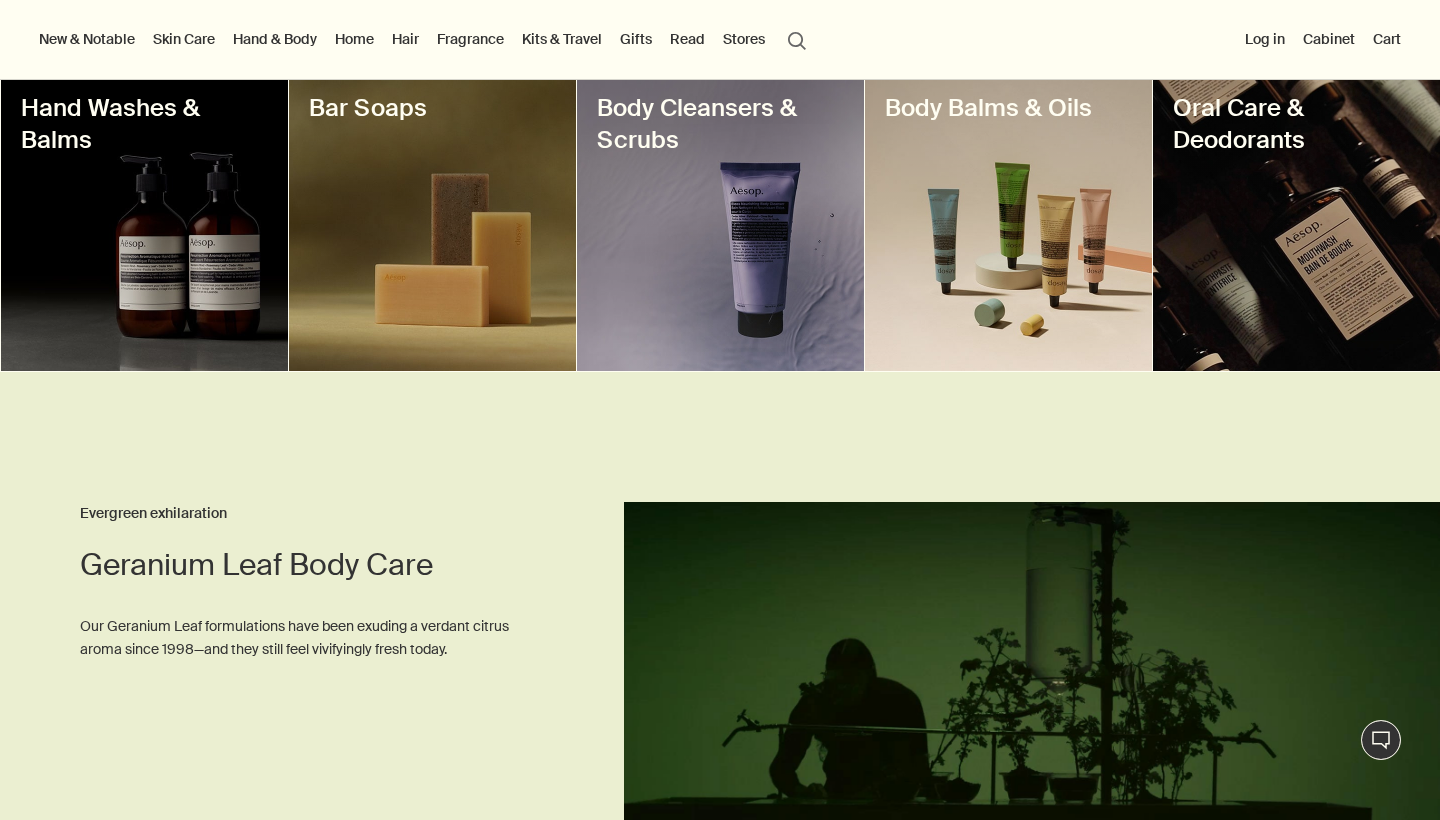 click at bounding box center (144, 221) 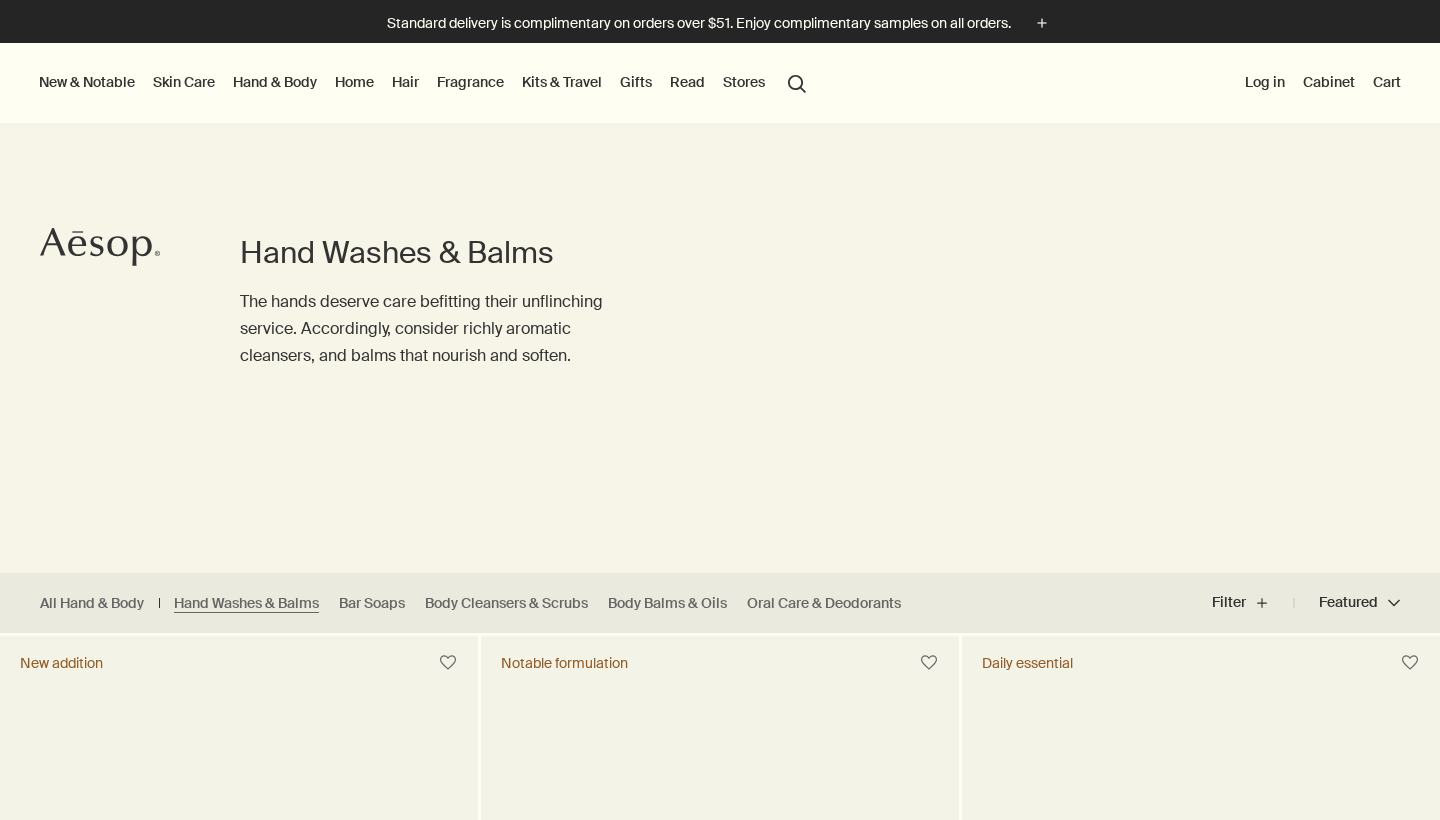scroll, scrollTop: 0, scrollLeft: 0, axis: both 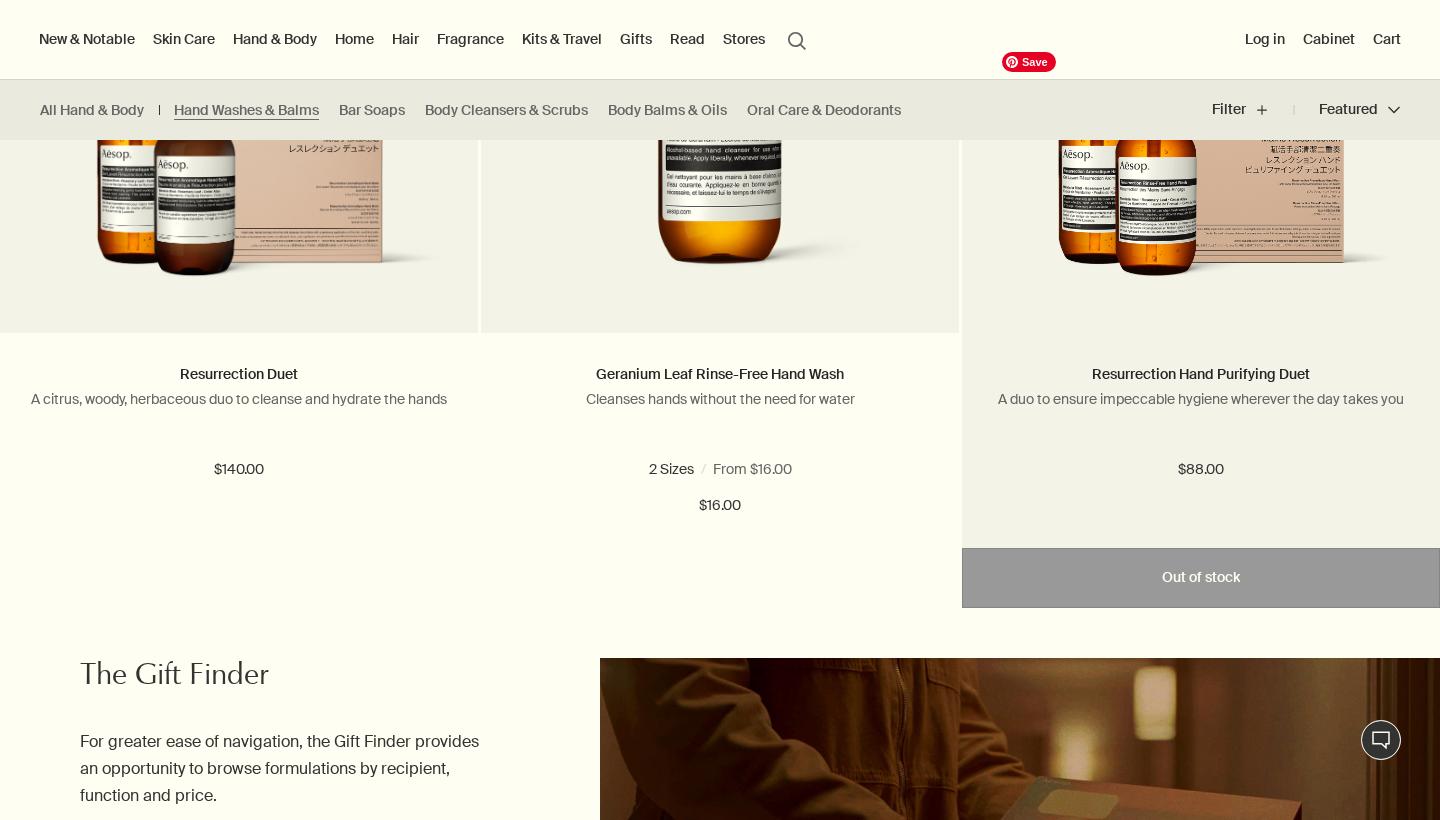 click at bounding box center (1201, 176) 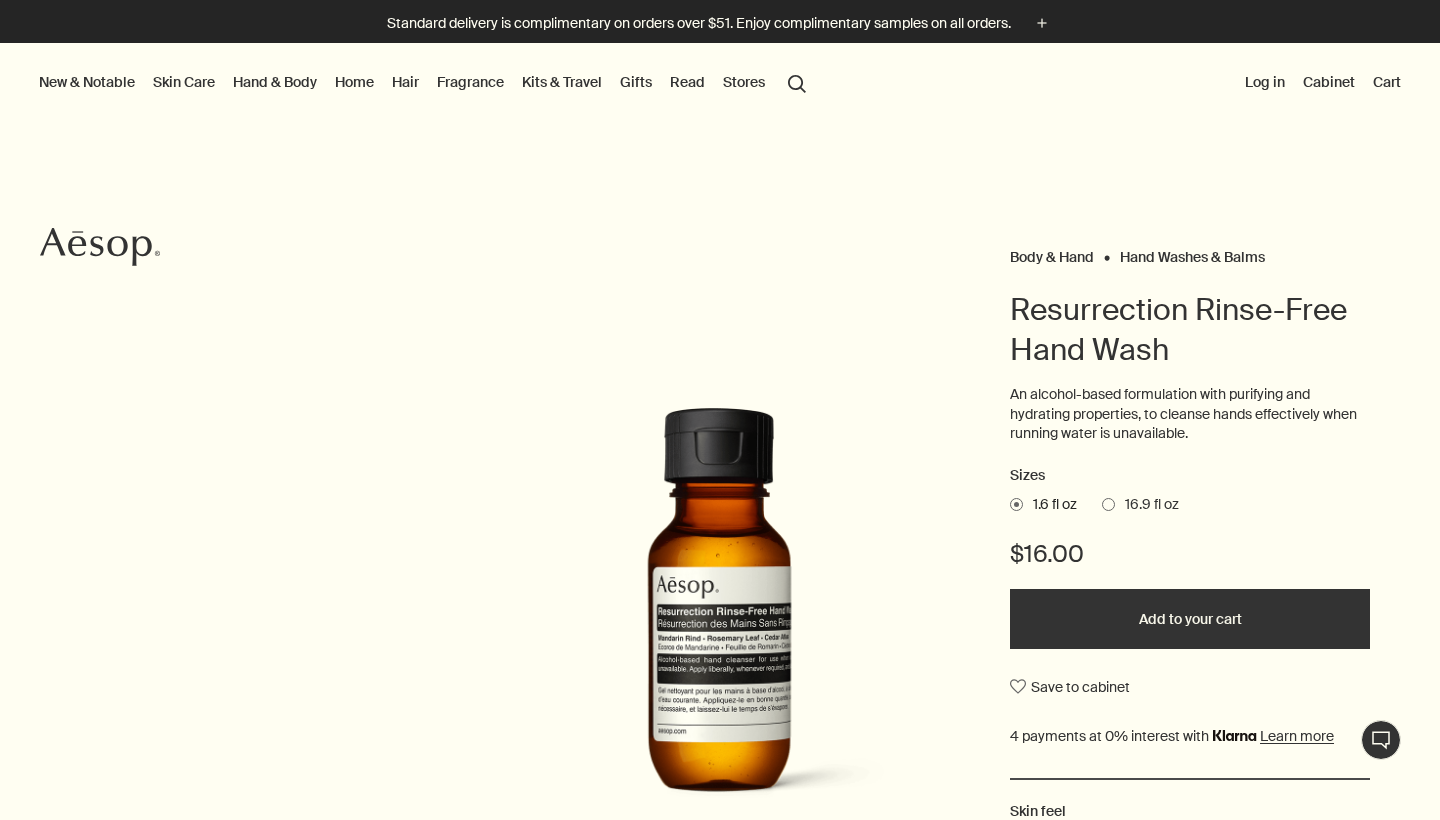 scroll, scrollTop: 0, scrollLeft: 0, axis: both 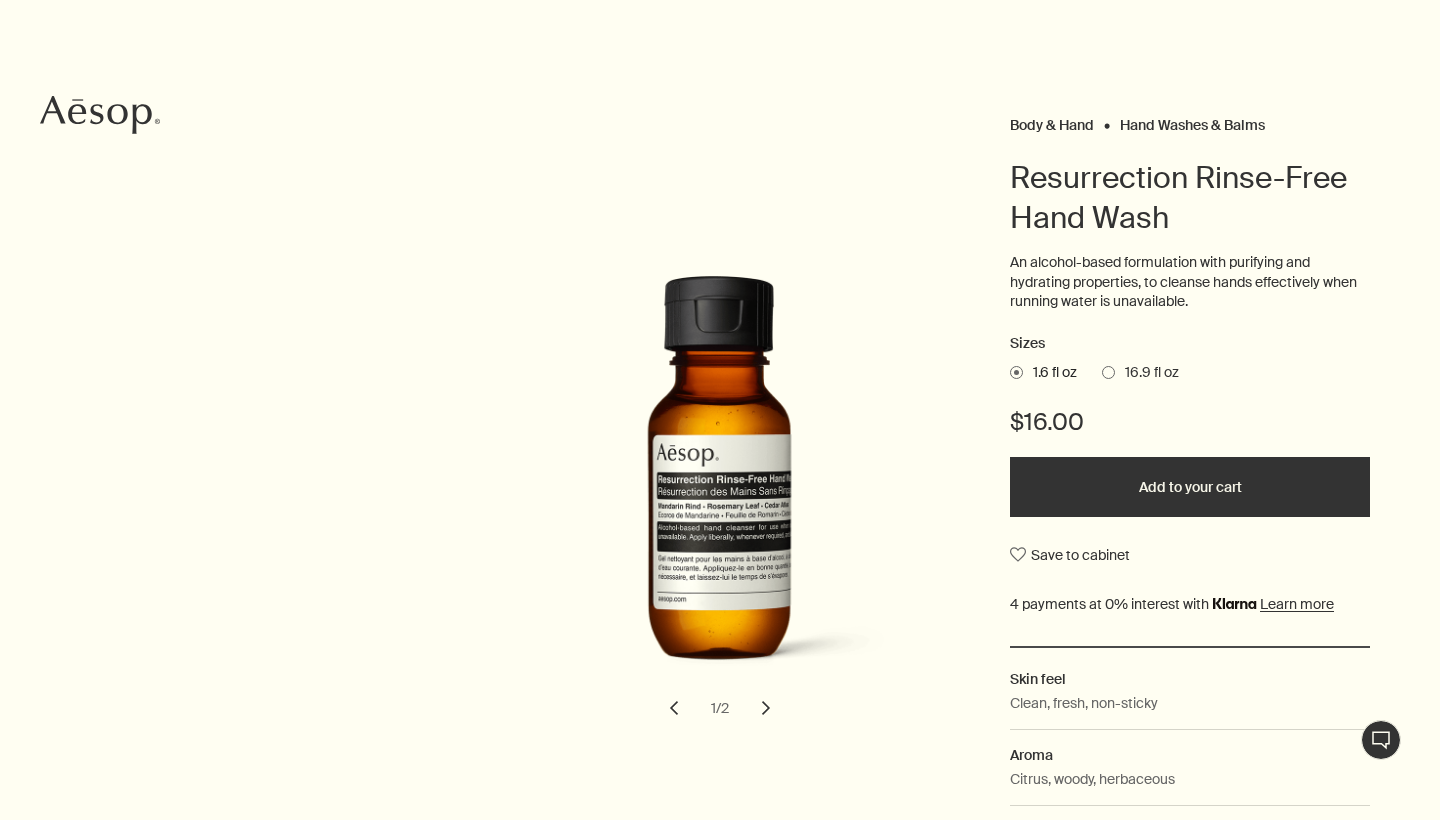 click on "chevron" at bounding box center (766, 708) 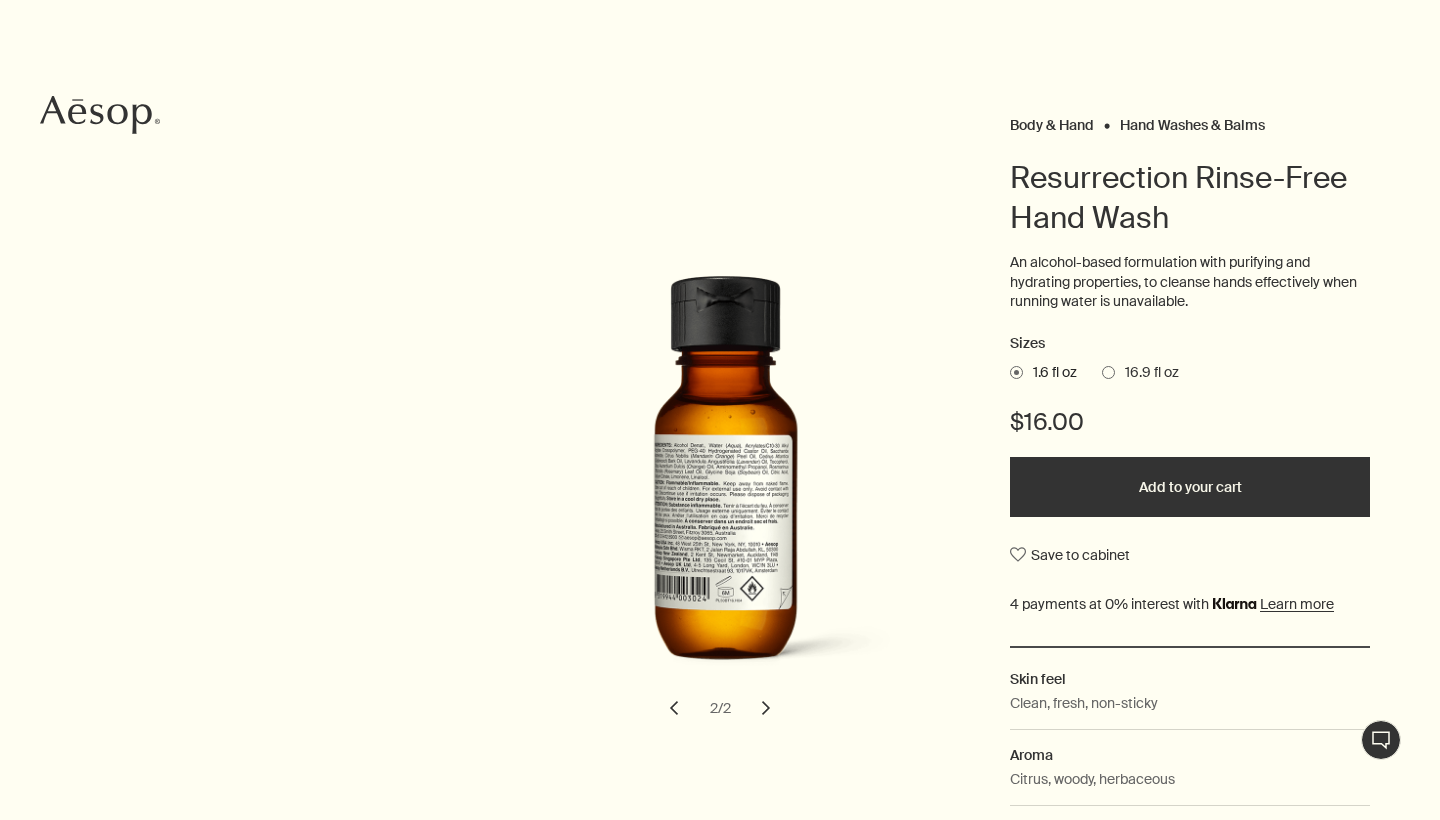 click on "chevron" at bounding box center (766, 708) 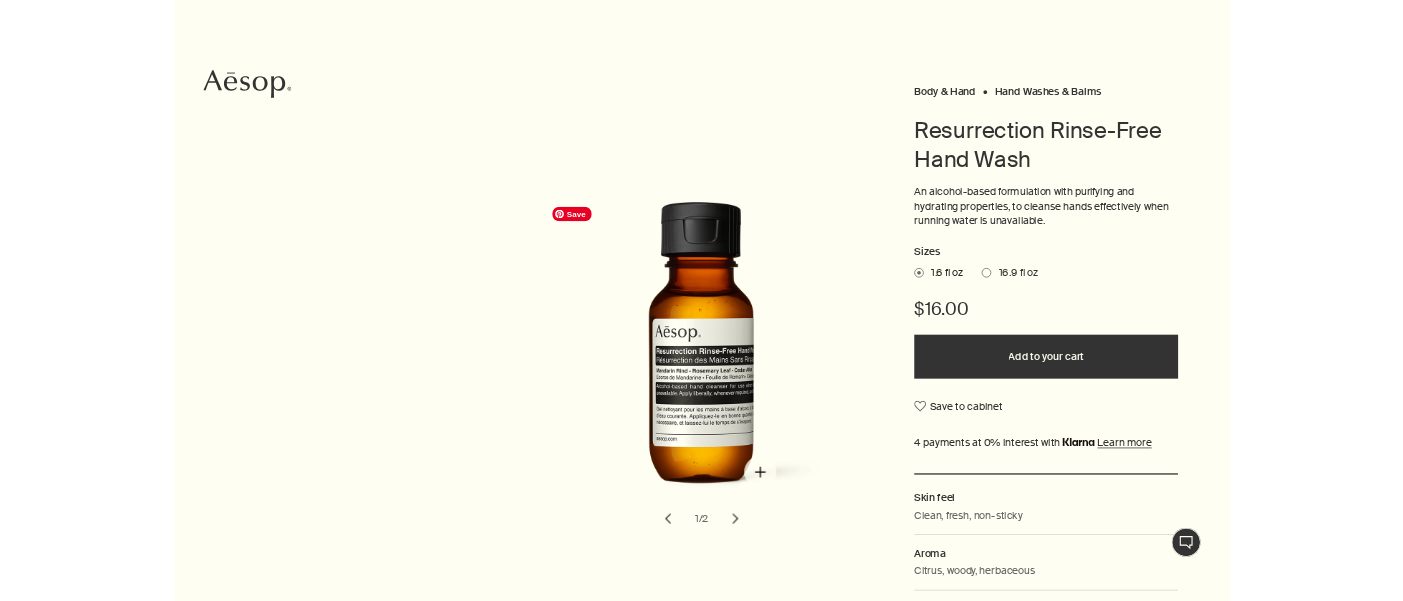 scroll, scrollTop: 153, scrollLeft: 0, axis: vertical 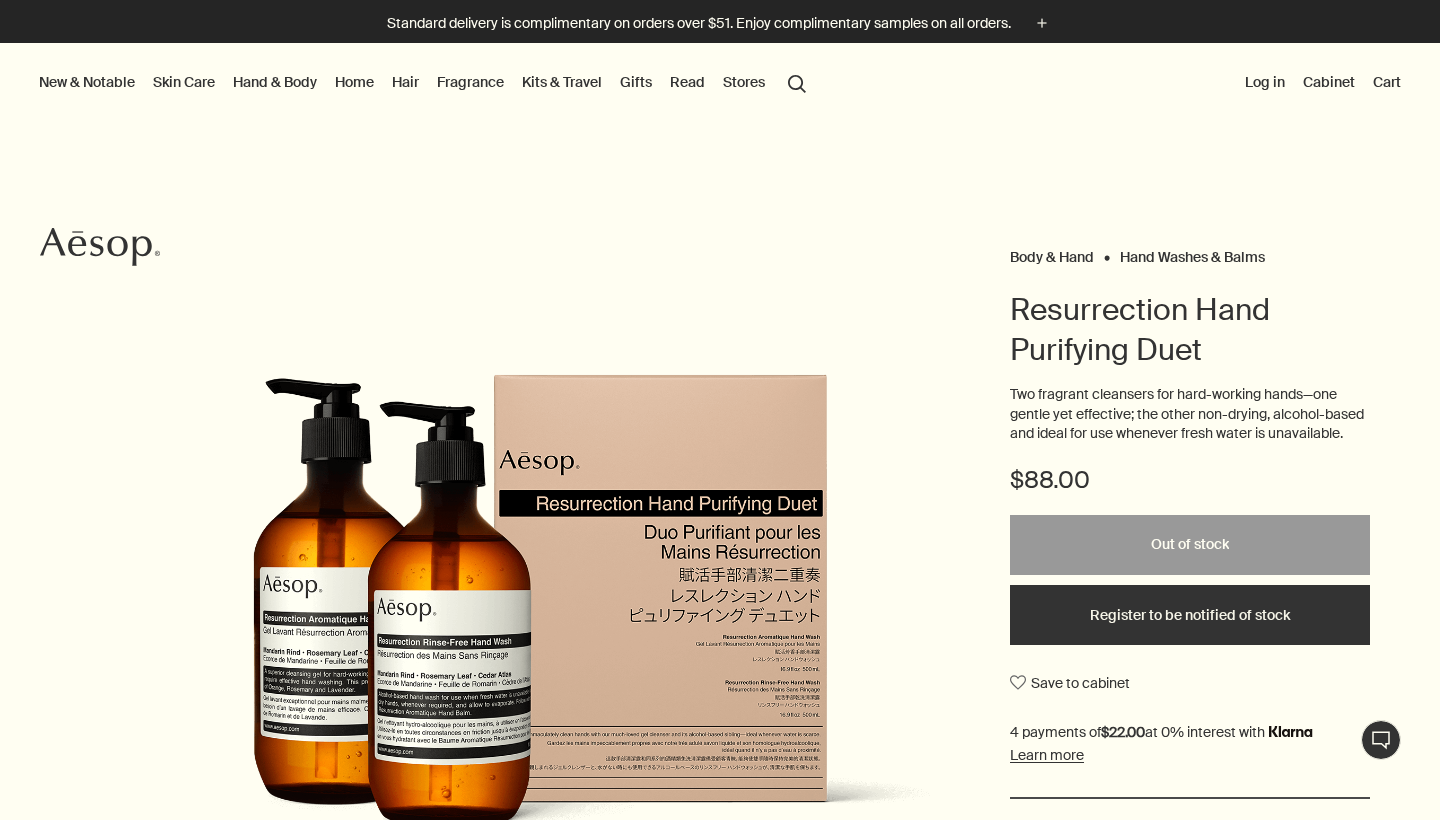 click on "Skin Care" at bounding box center [184, 82] 